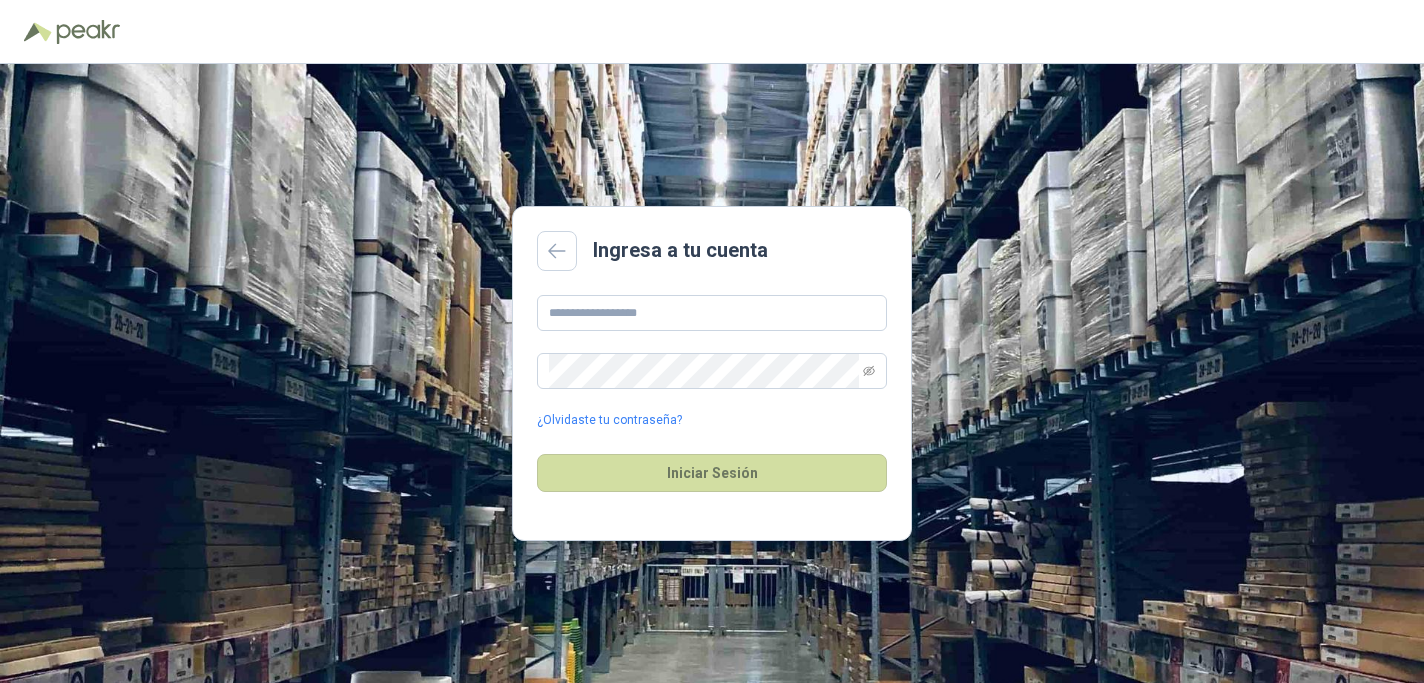 scroll, scrollTop: 0, scrollLeft: 0, axis: both 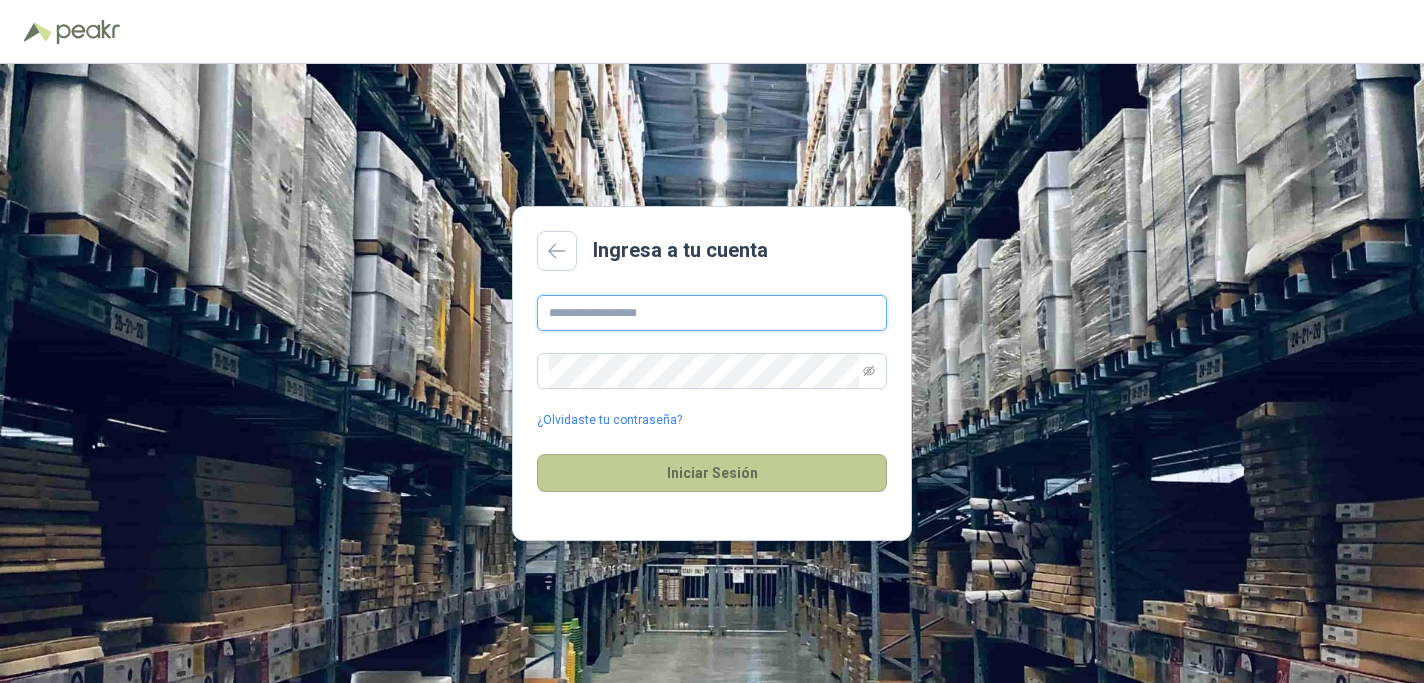 type on "**********" 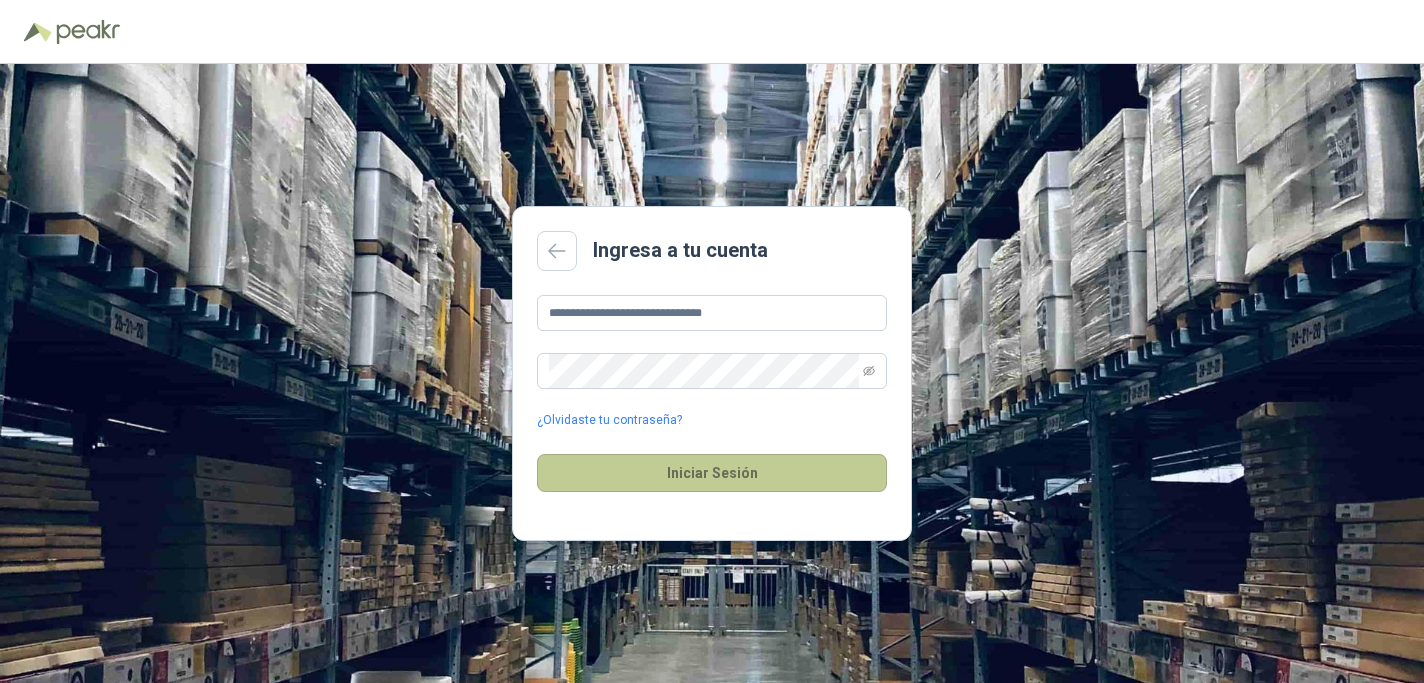 click on "Iniciar Sesión" at bounding box center [712, 473] 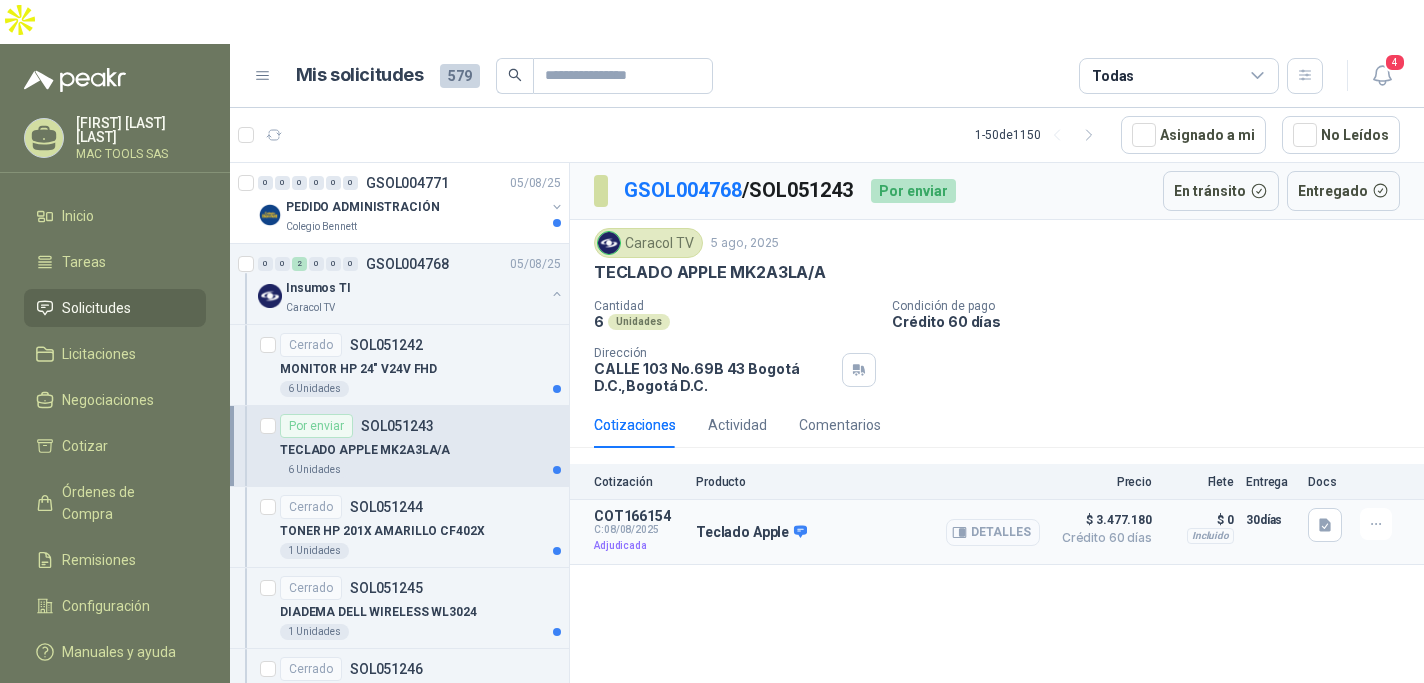 click on "Detalles" at bounding box center [993, 532] 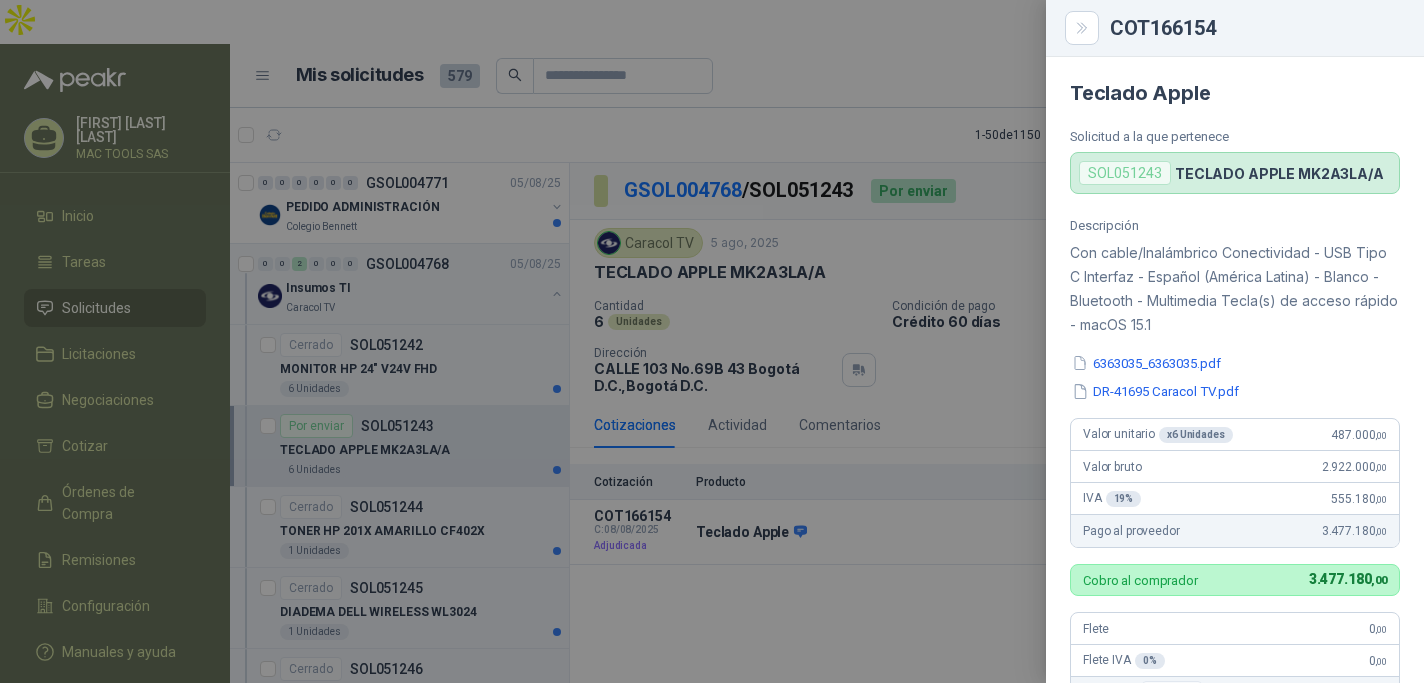 click at bounding box center (712, 341) 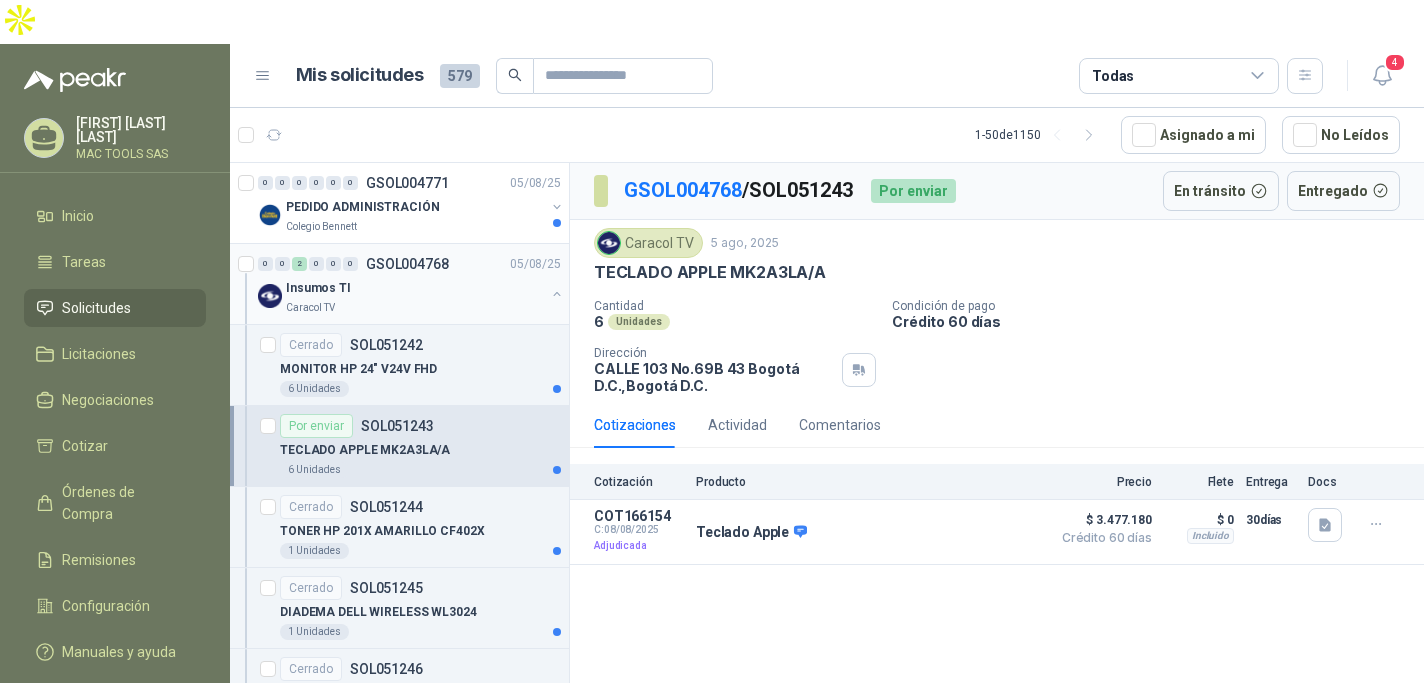click on "Insumos TI" at bounding box center (415, 288) 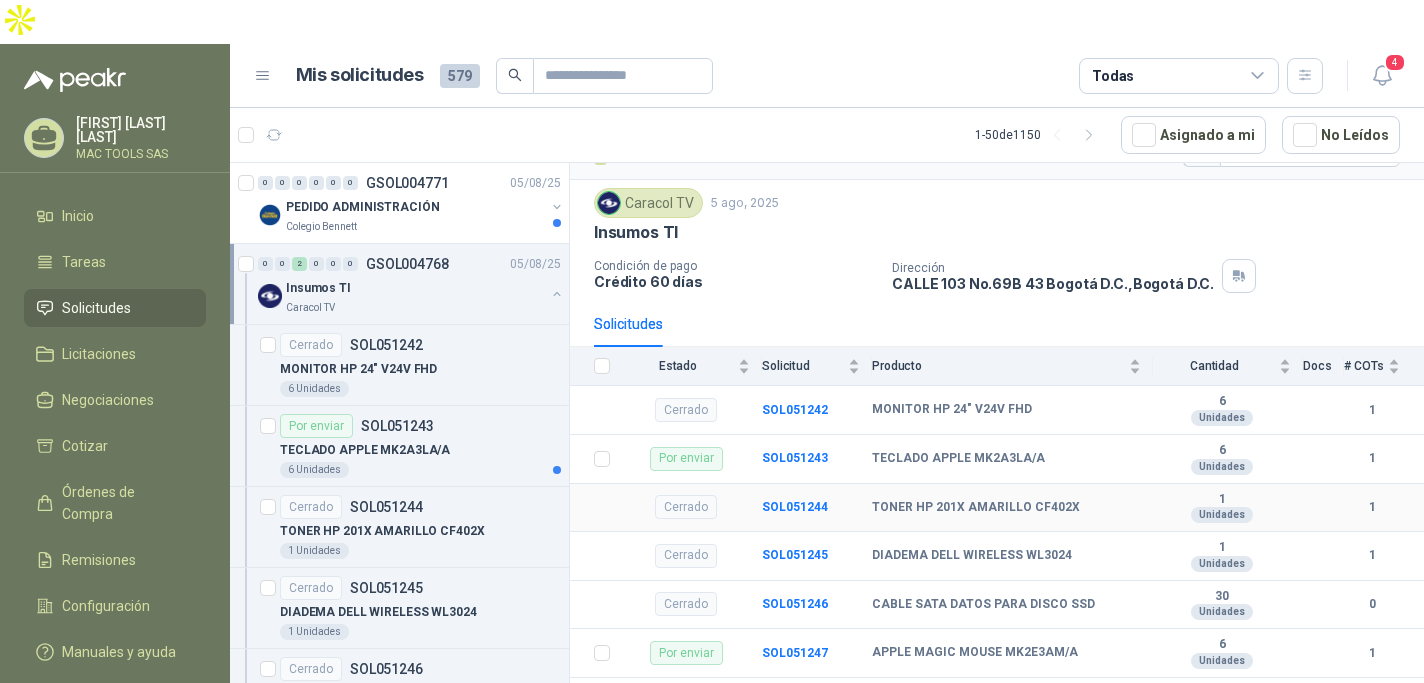 scroll, scrollTop: 49, scrollLeft: 0, axis: vertical 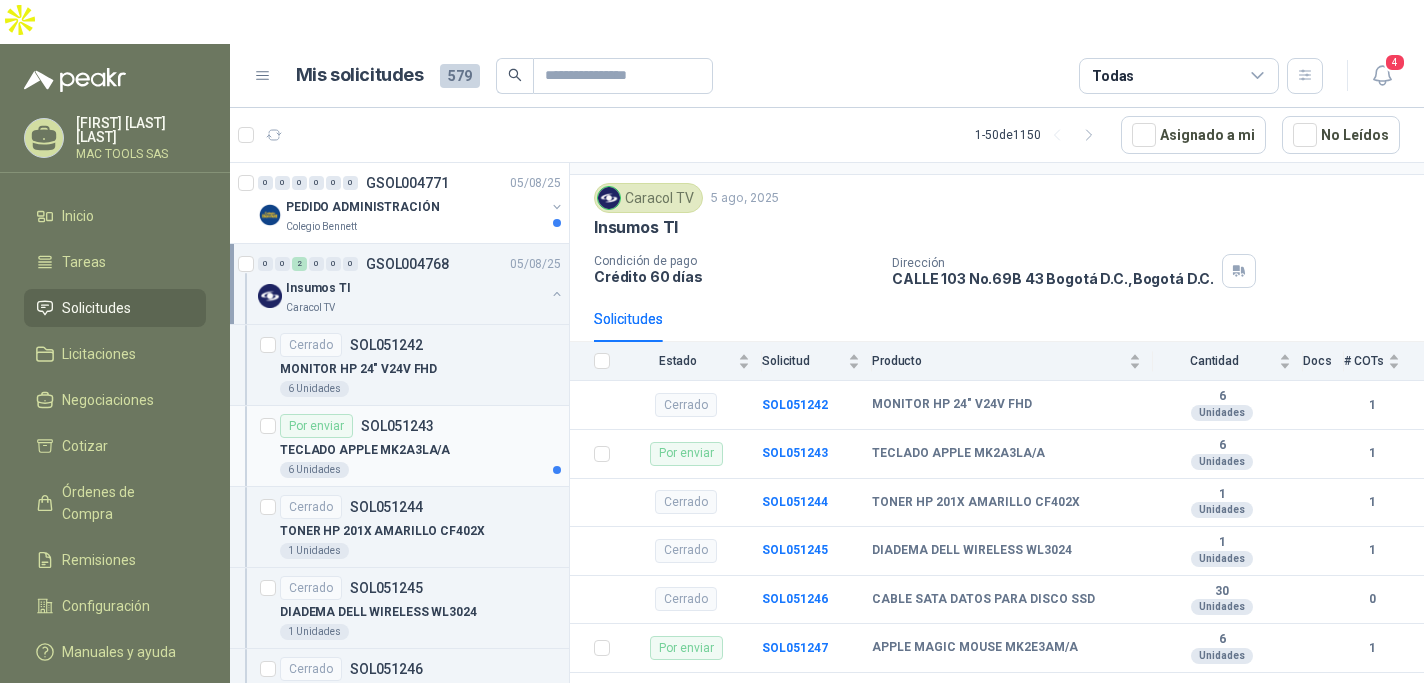 click on "TECLADO APPLE MK2A3LA/A" at bounding box center [365, 450] 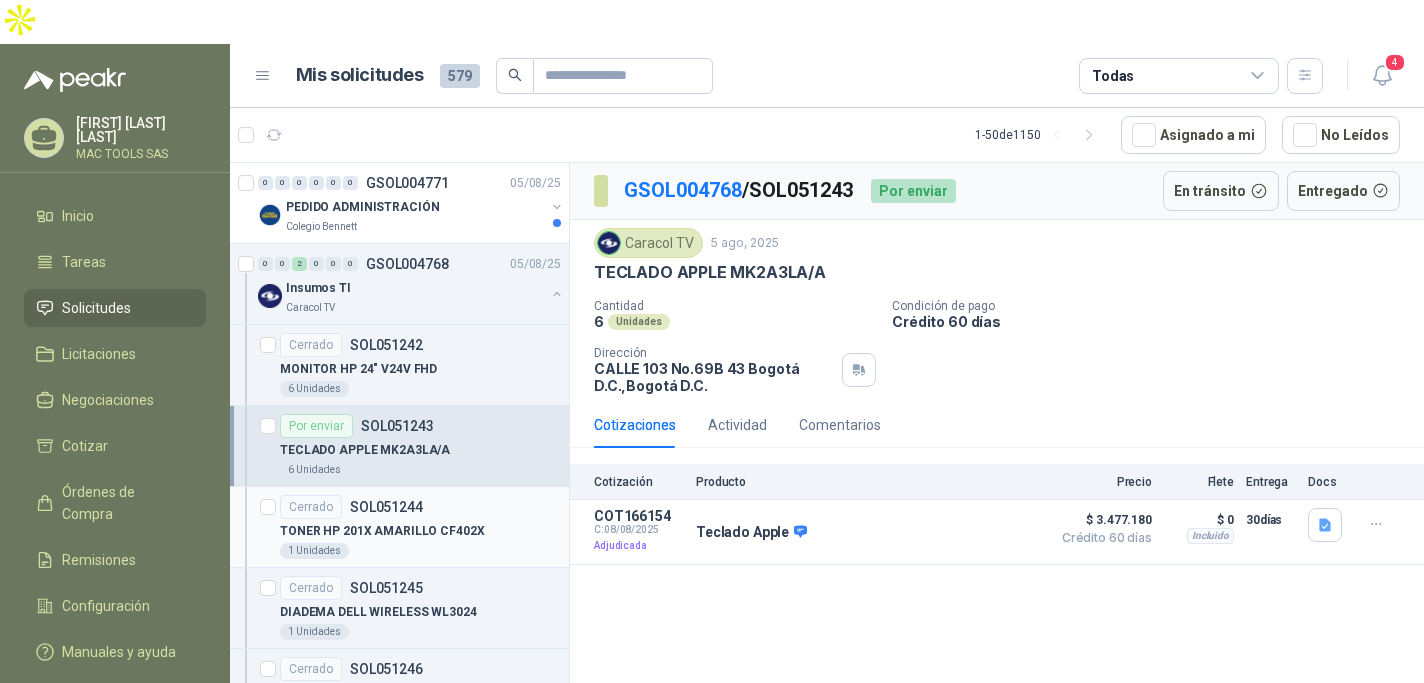 click on "Cerrado SOL051244" at bounding box center (420, 507) 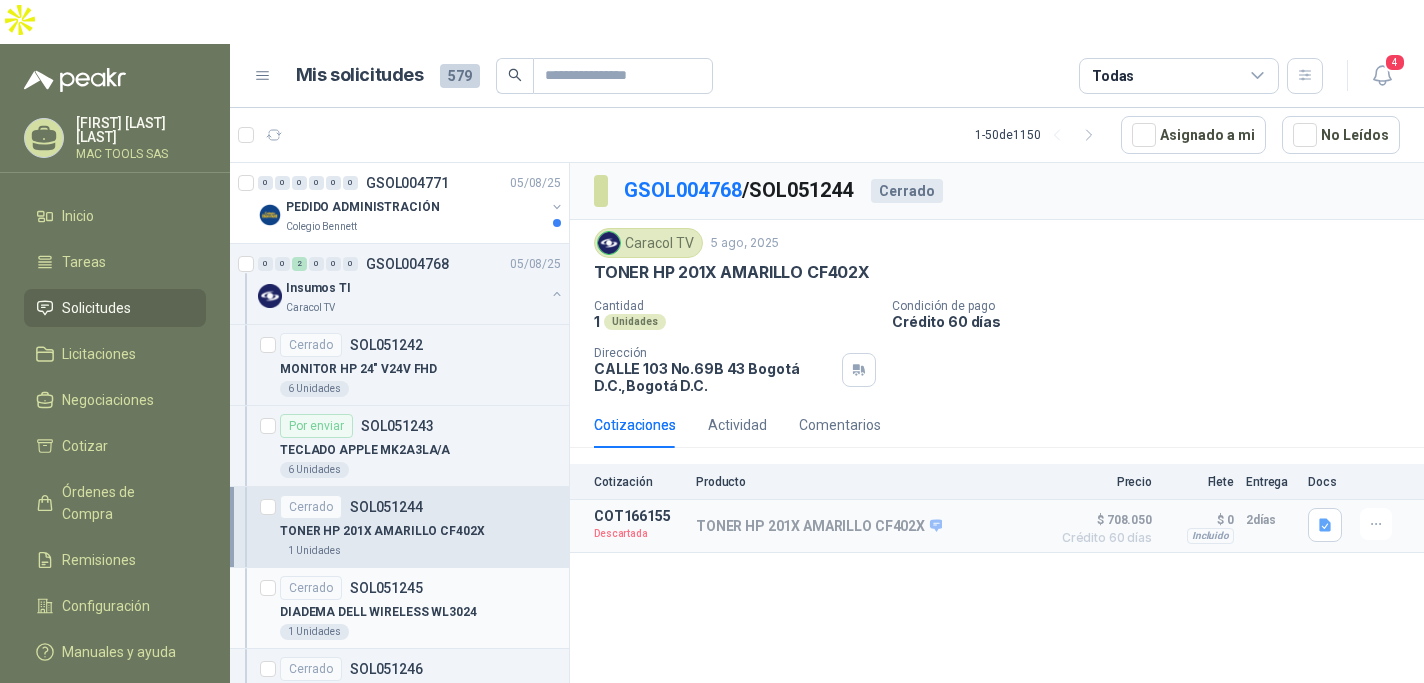 click on "SOL051245" at bounding box center (386, 588) 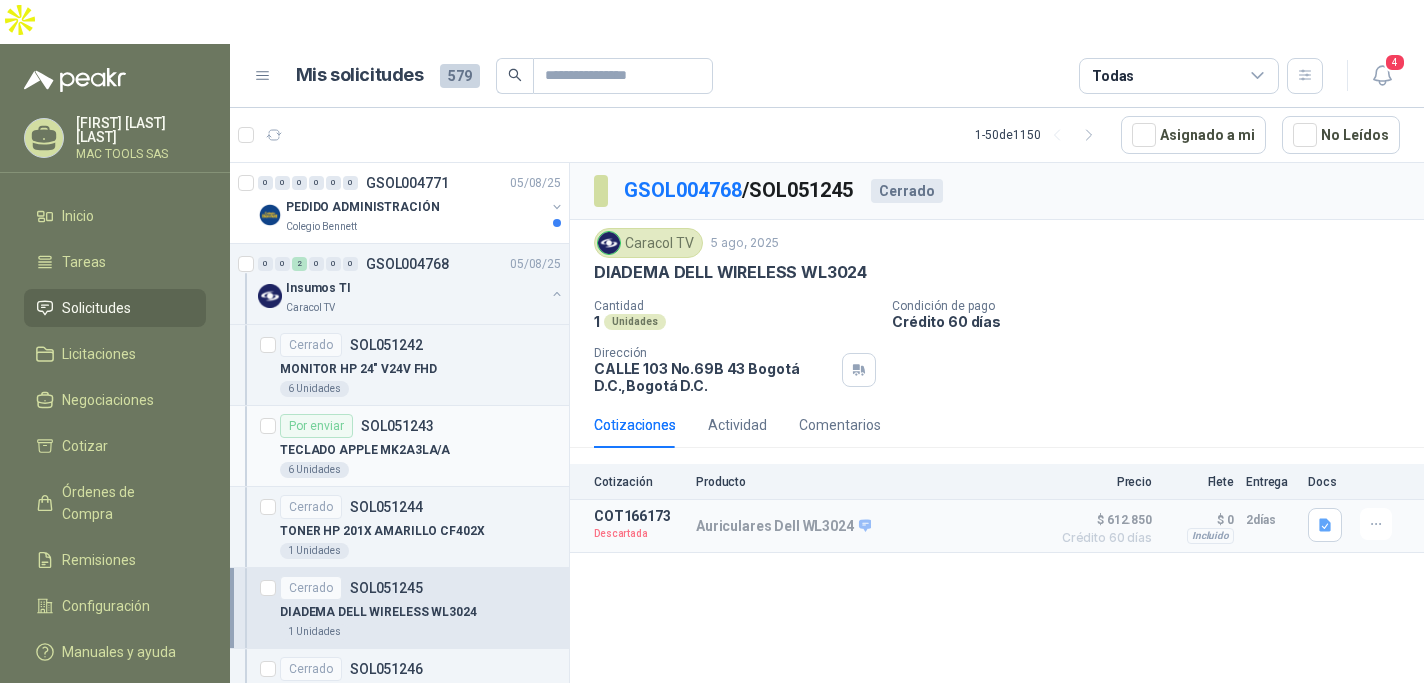 click on "SOL051243" at bounding box center (397, 426) 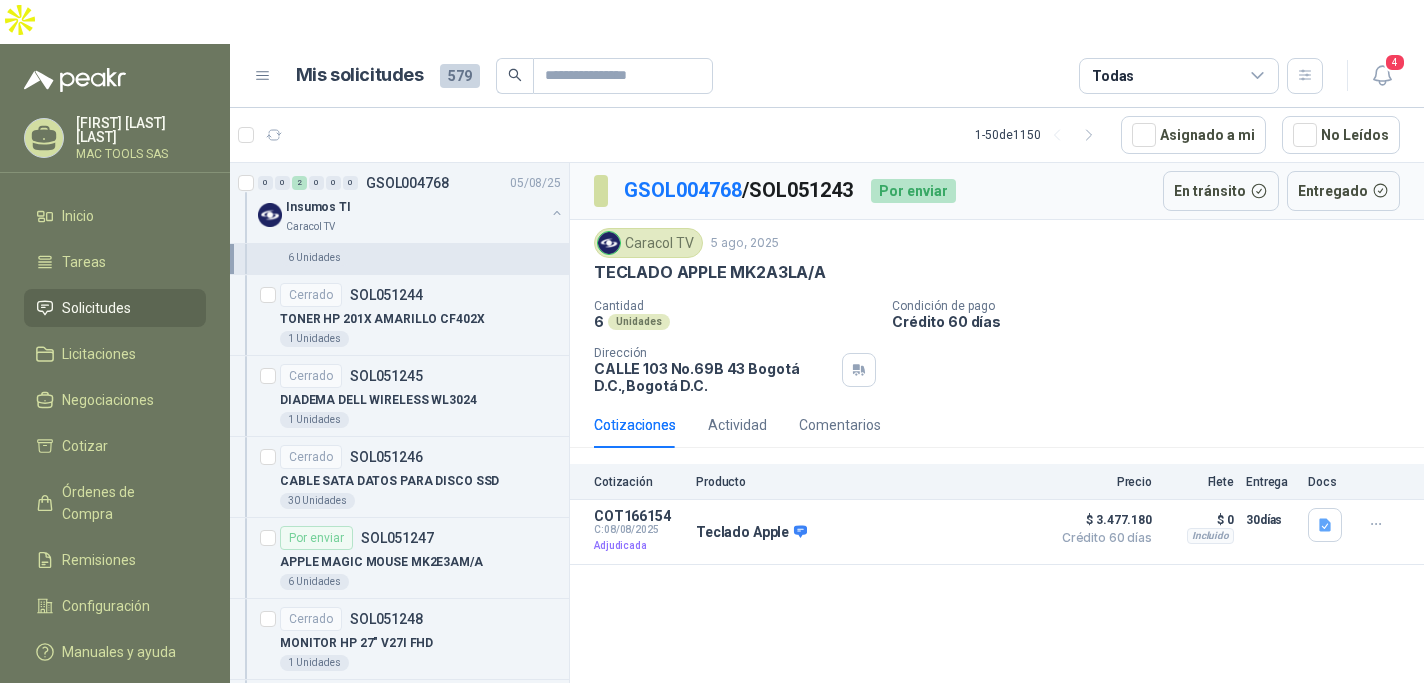 scroll, scrollTop: 220, scrollLeft: 0, axis: vertical 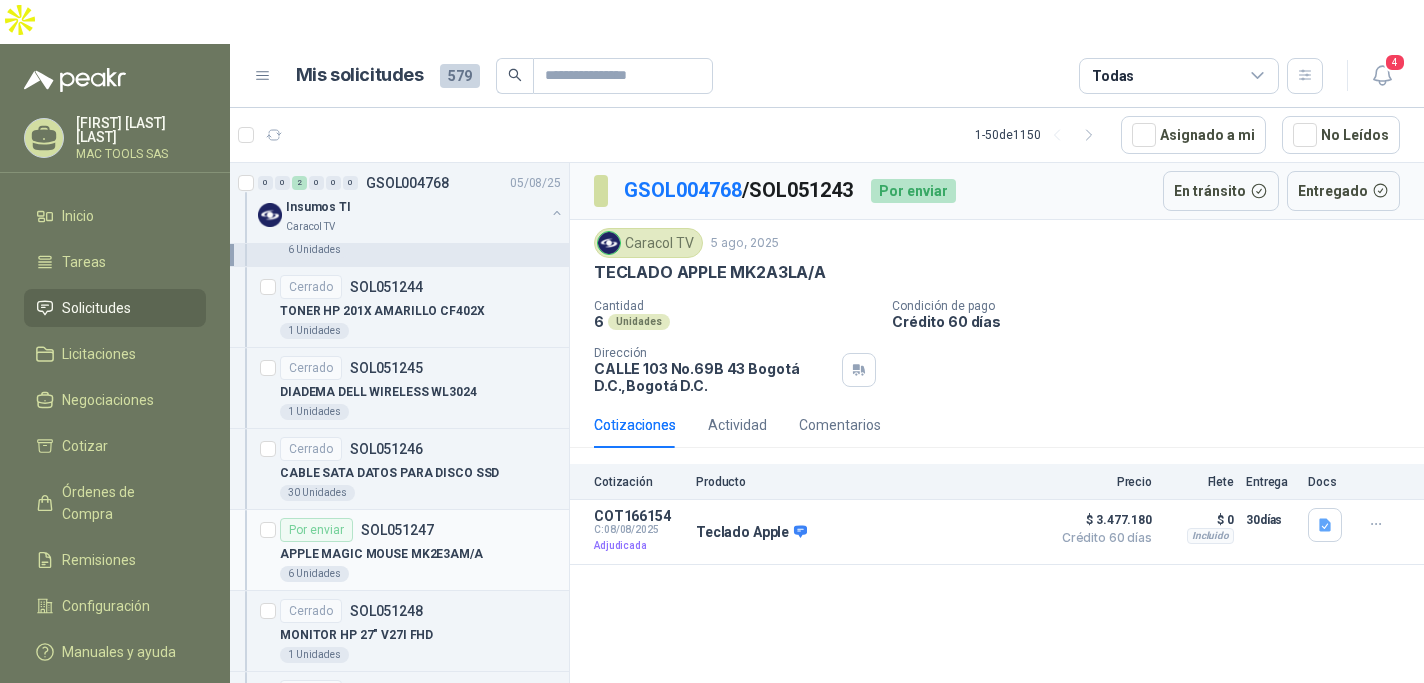 click on "APPLE MAGIC MOUSE MK2E3AM/A" at bounding box center [381, 554] 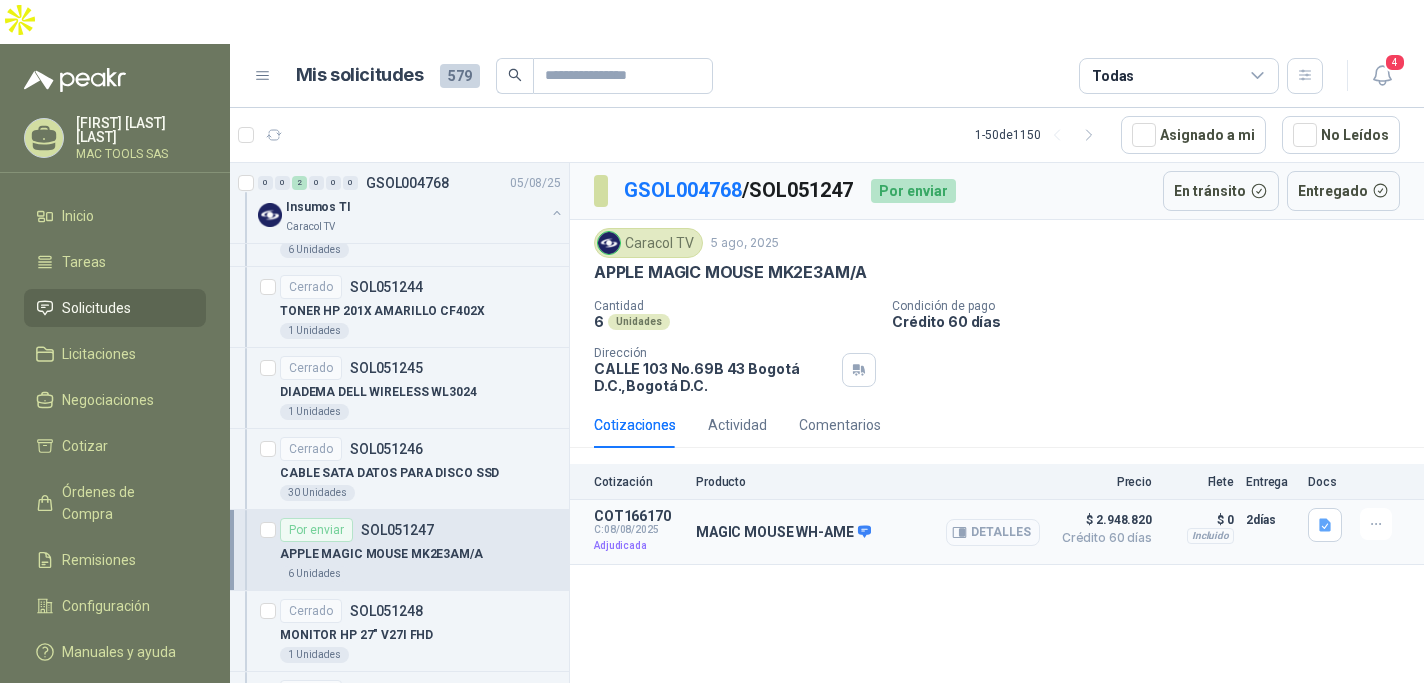 click on "Detalles" at bounding box center [993, 532] 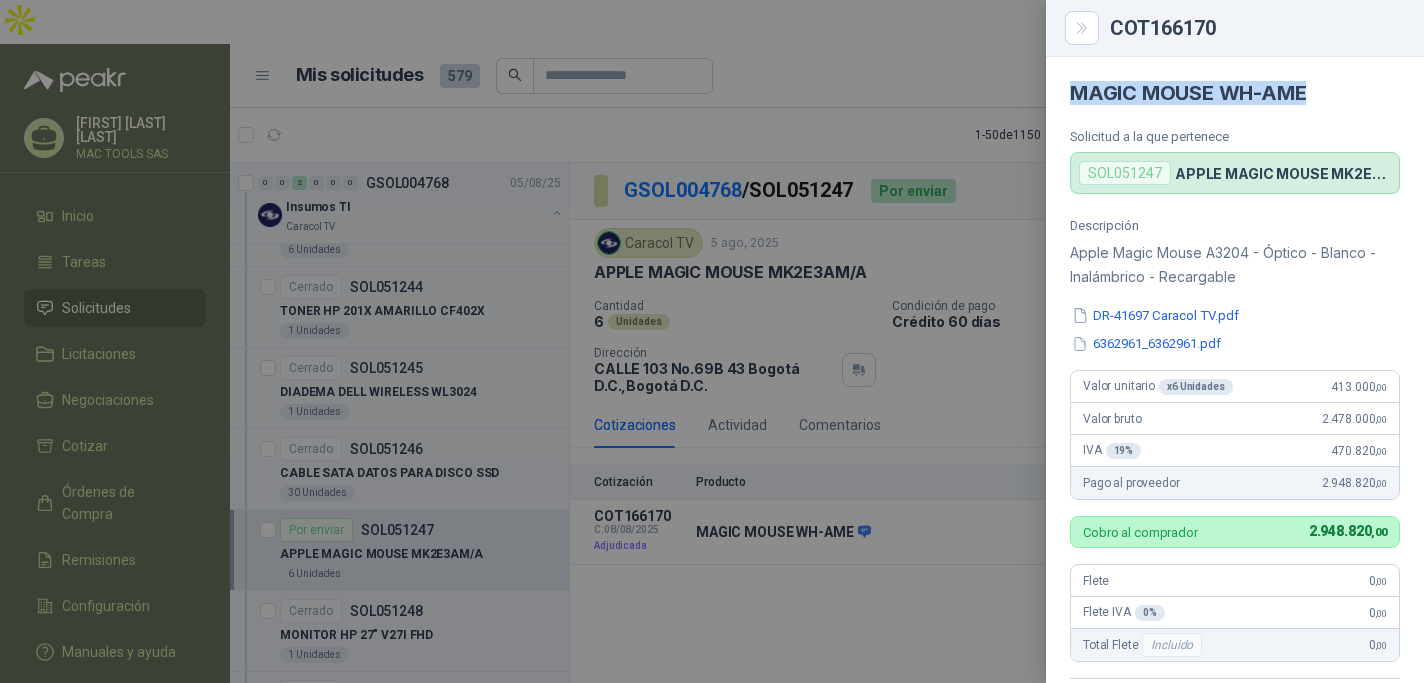 drag, startPoint x: 1073, startPoint y: 94, endPoint x: 1378, endPoint y: 94, distance: 305 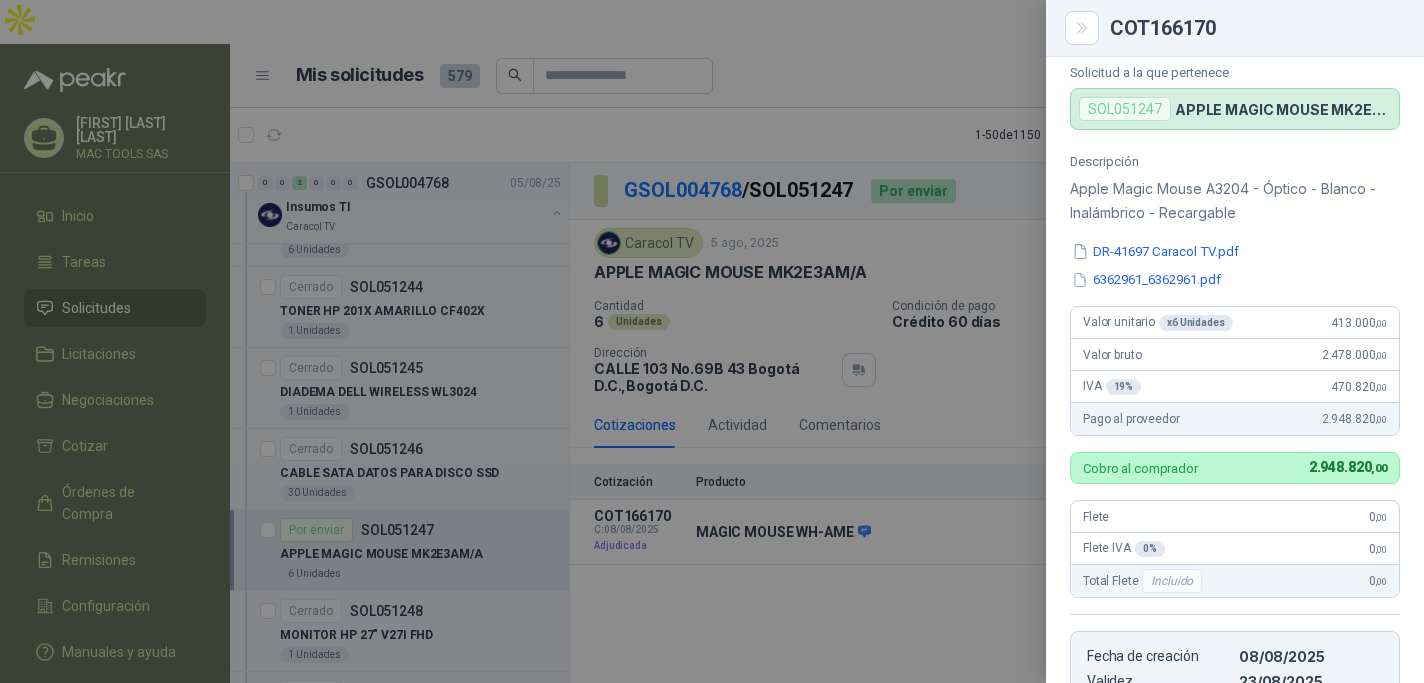 scroll, scrollTop: 0, scrollLeft: 0, axis: both 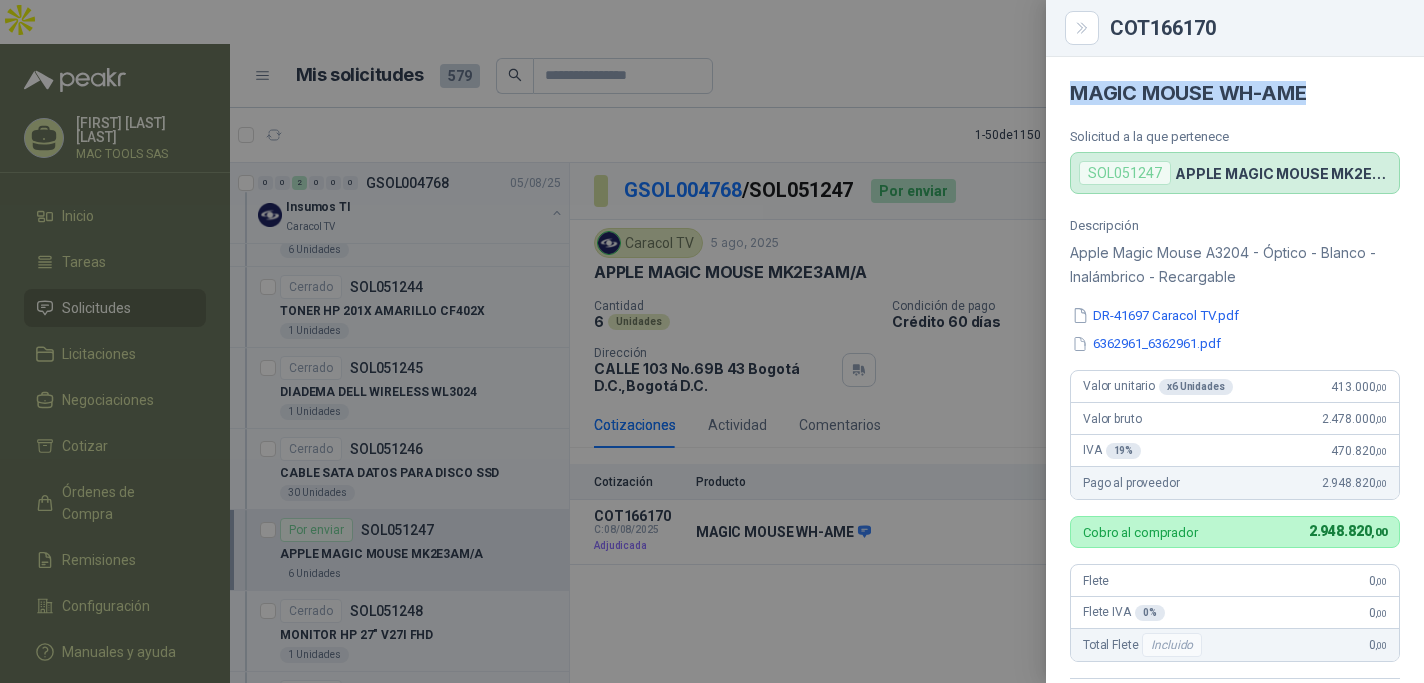 click on "Descripción Apple Magic Mouse A3204  - Óptico - Blanco - Inalámbrico - Recargable DR-41697 Caracol TV.pdf 6362961_6362961.pdf Valor unitario x 6   Unidades 413.000 ,00 Valor bruto 2.478.000 ,00 IVA 19 % 470.820 ,00 Pago al proveedor 2.948.820 ,00 Cobro al comprador 2.948.820 ,00 Flete  0 ,00 Flete IVA 0 % 0 ,00 Total Flete Incluido   0 ,00 Fecha de creación [DATE] Validez [DATE] Días de entrega 2  dias Condición de pago Crédito 60 días" at bounding box center (1235, 519) 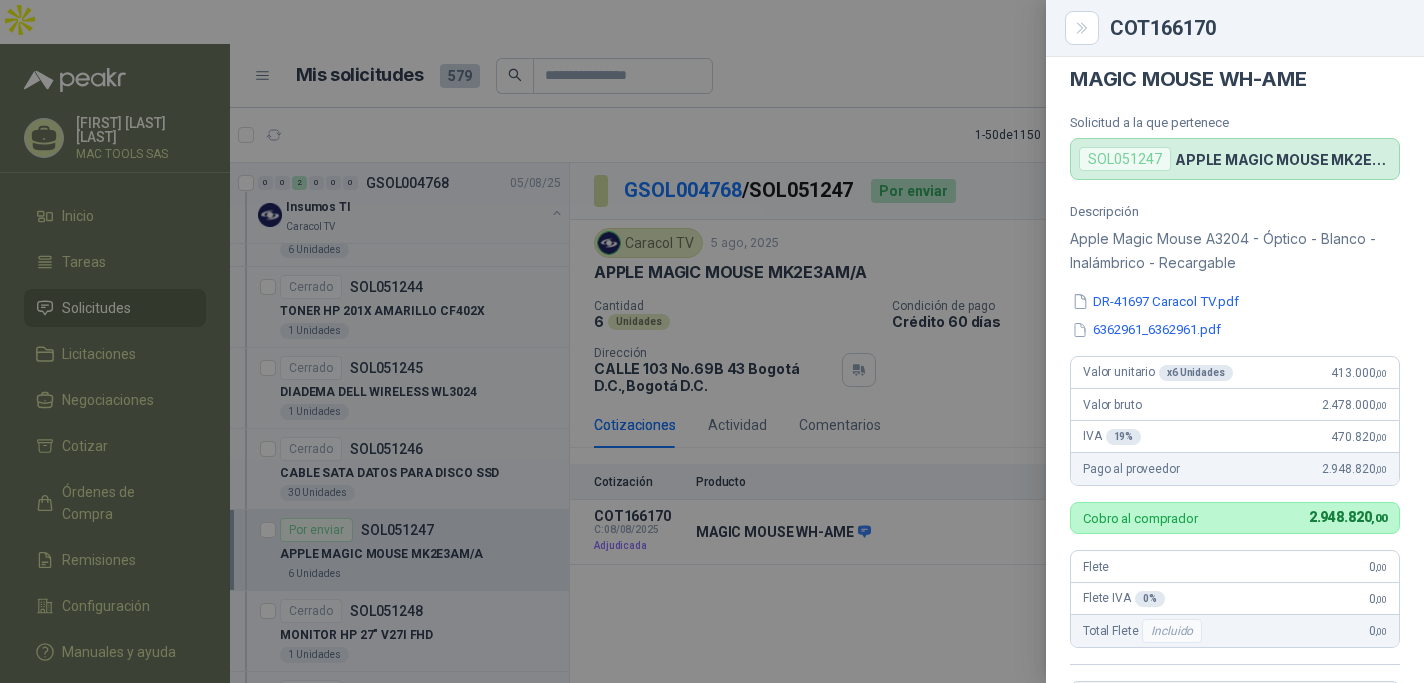 scroll, scrollTop: 20, scrollLeft: 0, axis: vertical 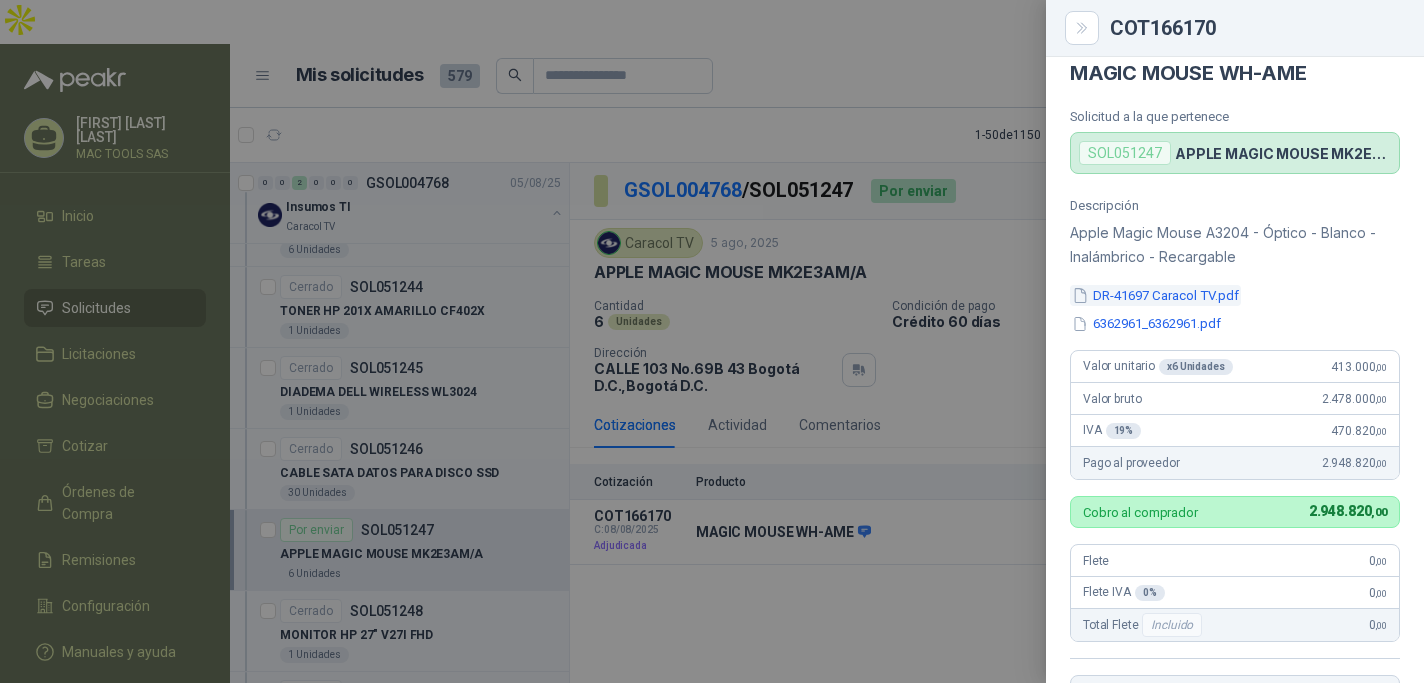 click on "DR-41697 Caracol TV.pdf" at bounding box center [1155, 295] 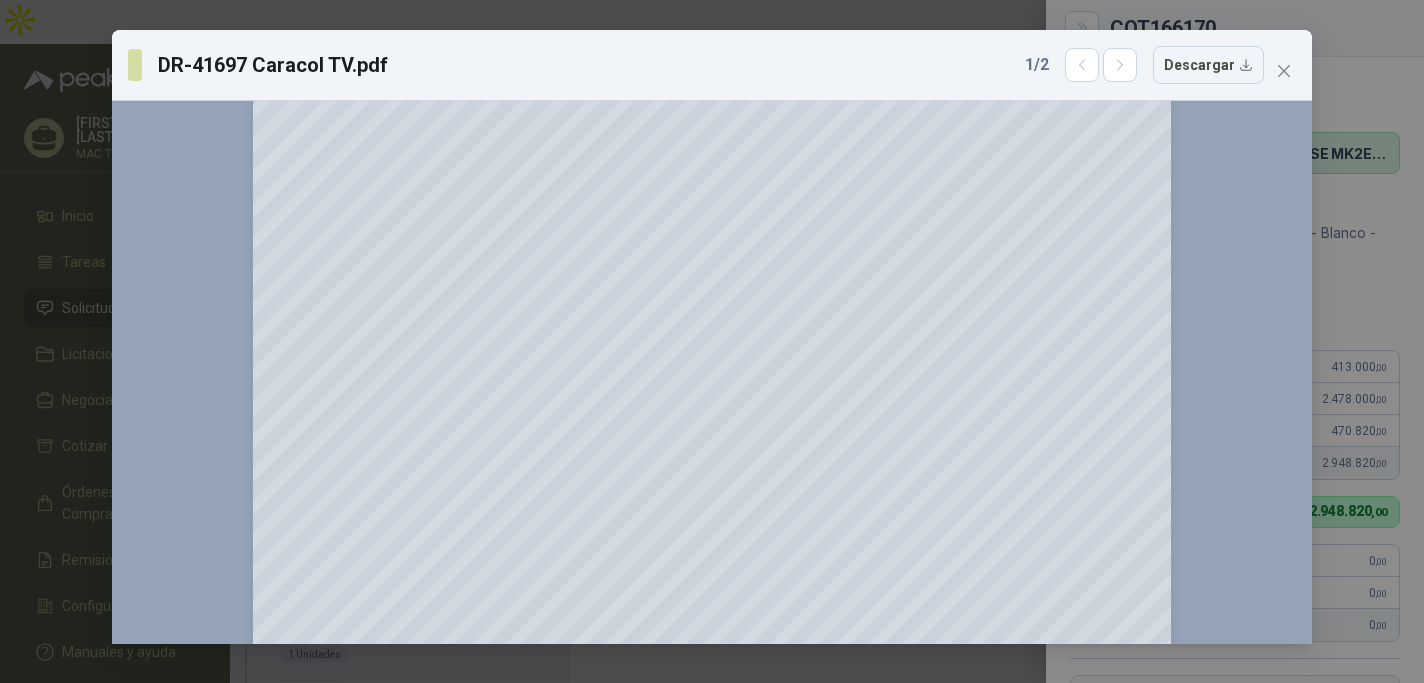 scroll, scrollTop: 0, scrollLeft: 0, axis: both 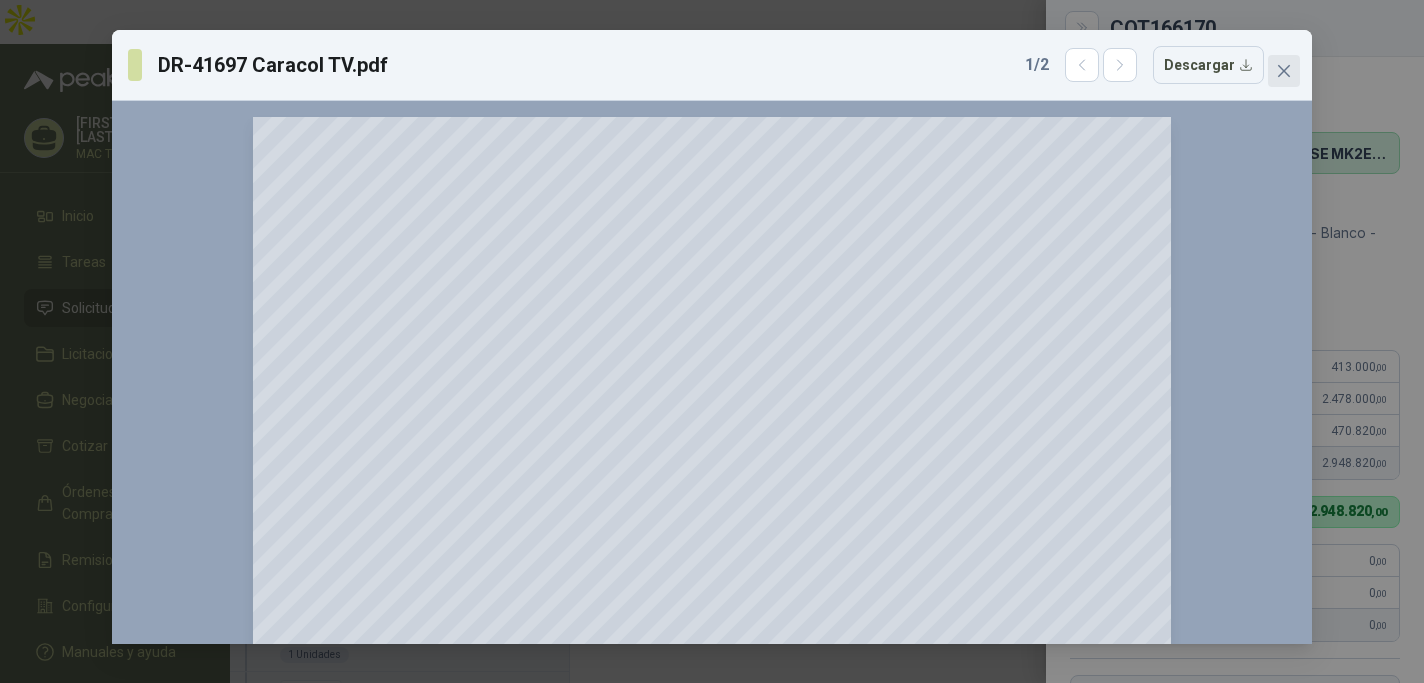 click 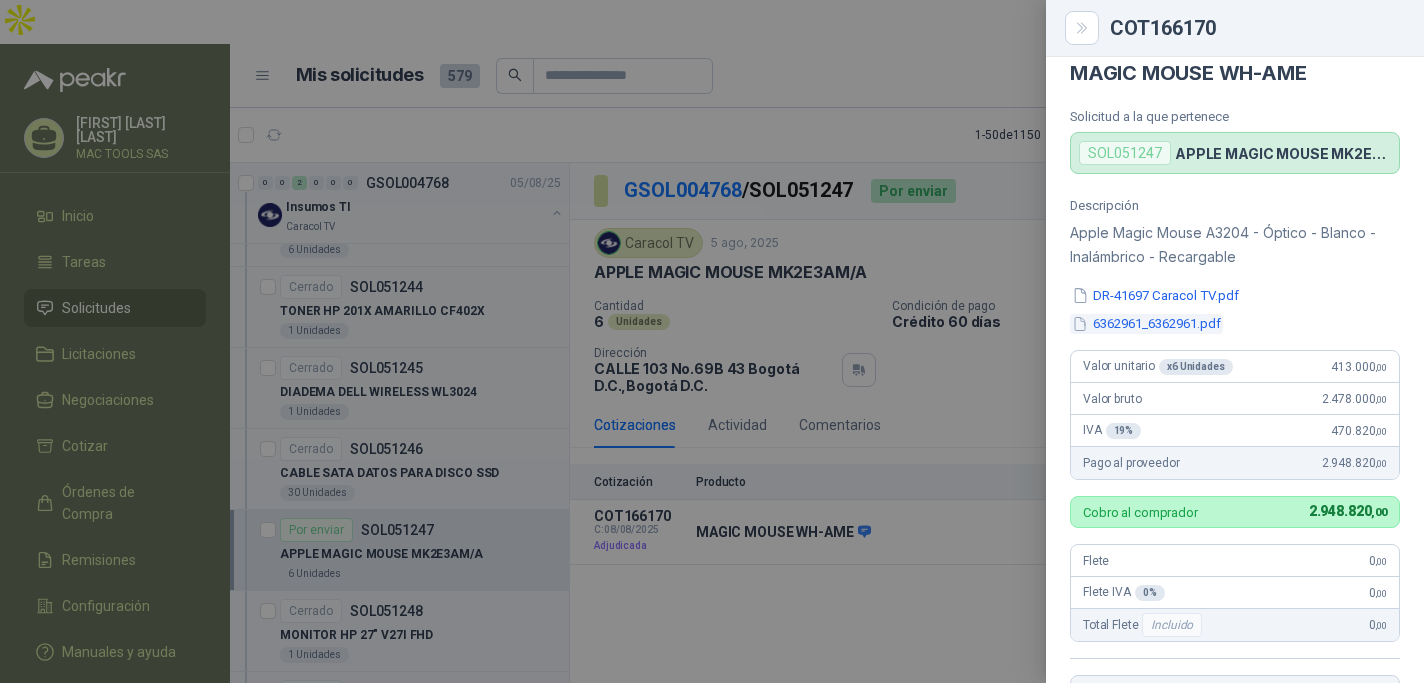 click on "6362961_6362961.pdf" at bounding box center [1146, 324] 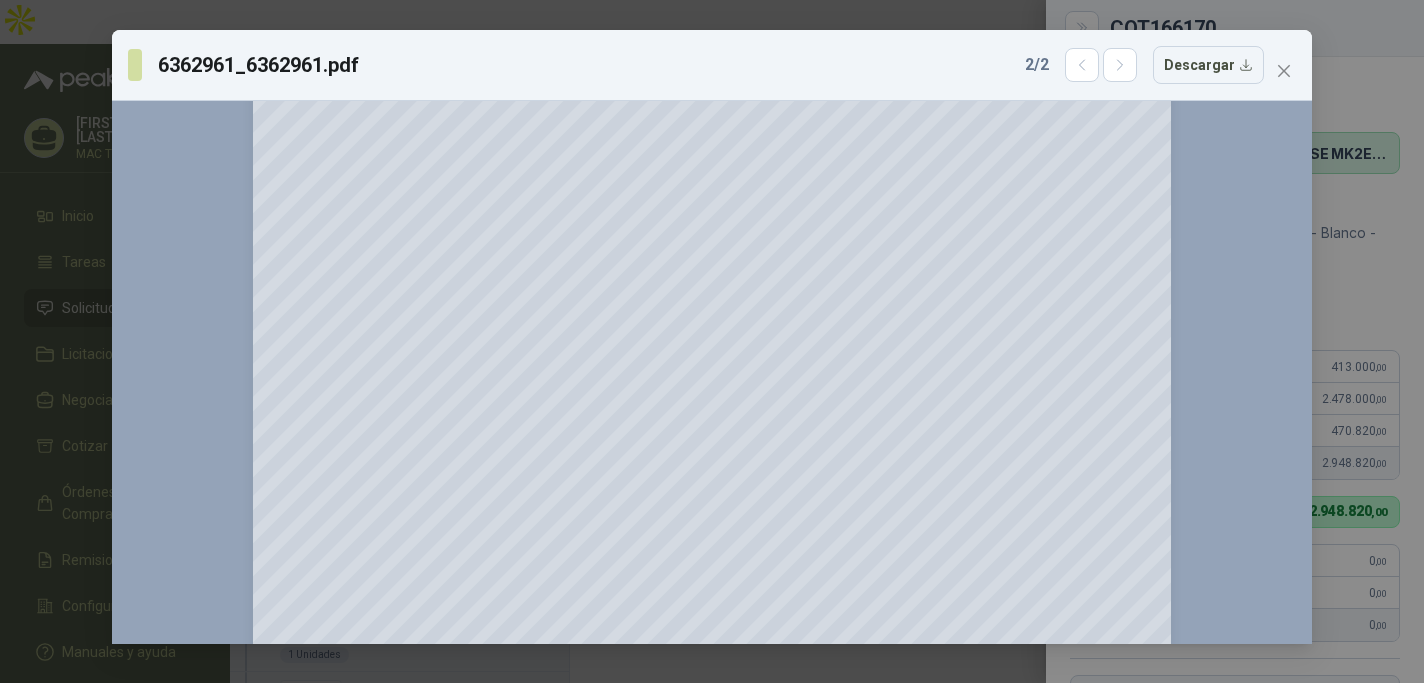 scroll, scrollTop: 2913, scrollLeft: 0, axis: vertical 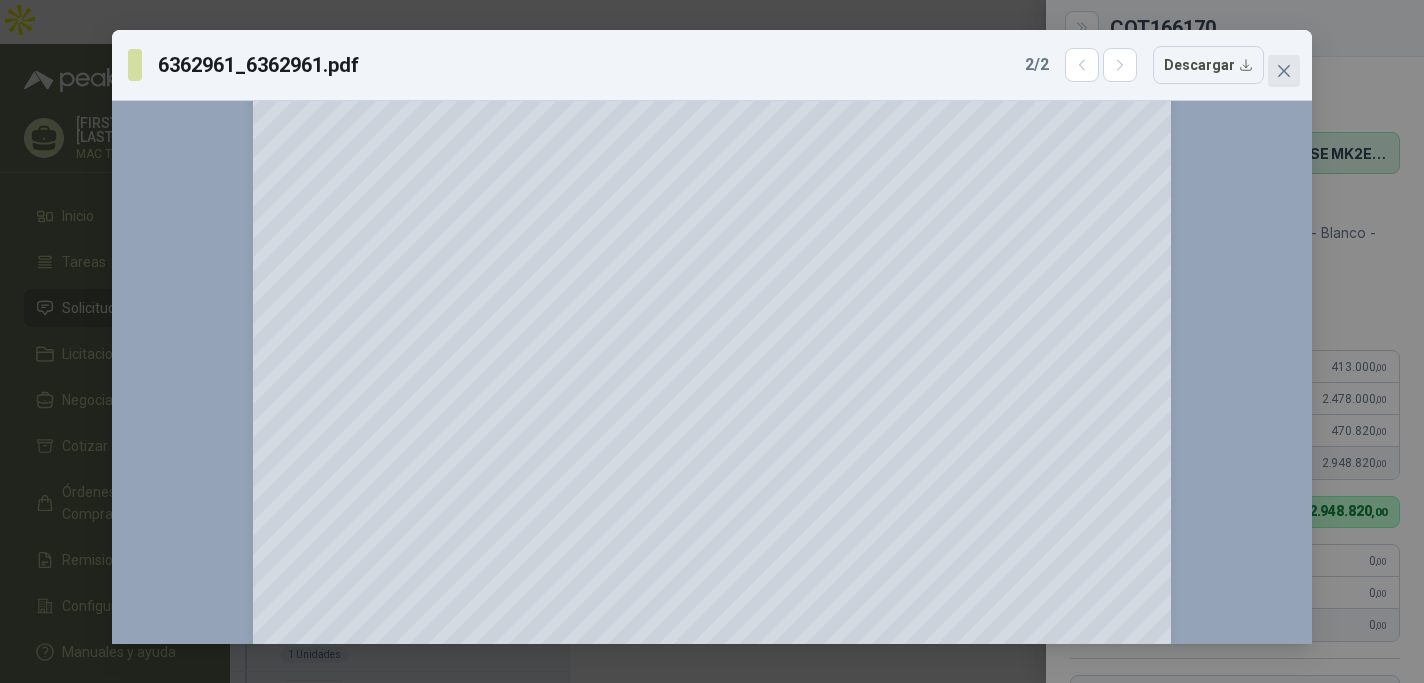 click at bounding box center [1284, 71] 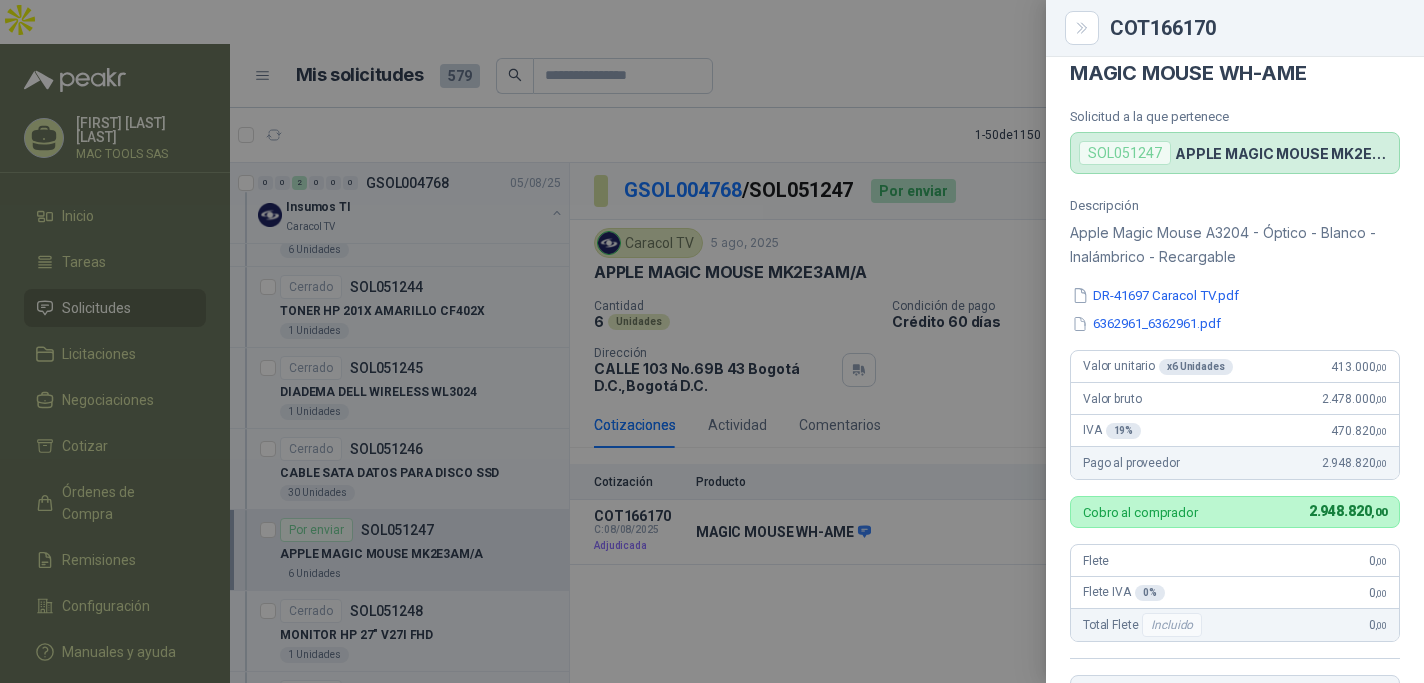 click on "APPLE MAGIC MOUSE MK2E3AM/A" at bounding box center (1283, 153) 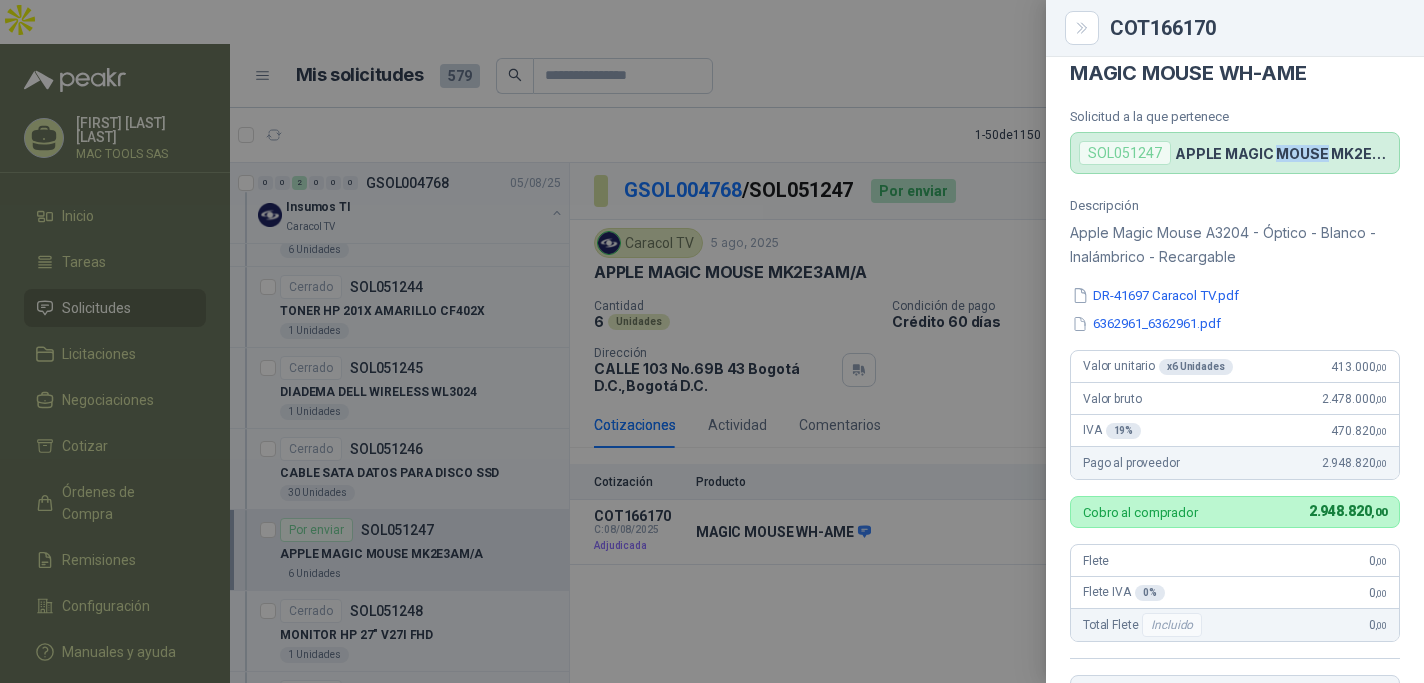 click on "APPLE MAGIC MOUSE MK2E3AM/A" at bounding box center [1283, 153] 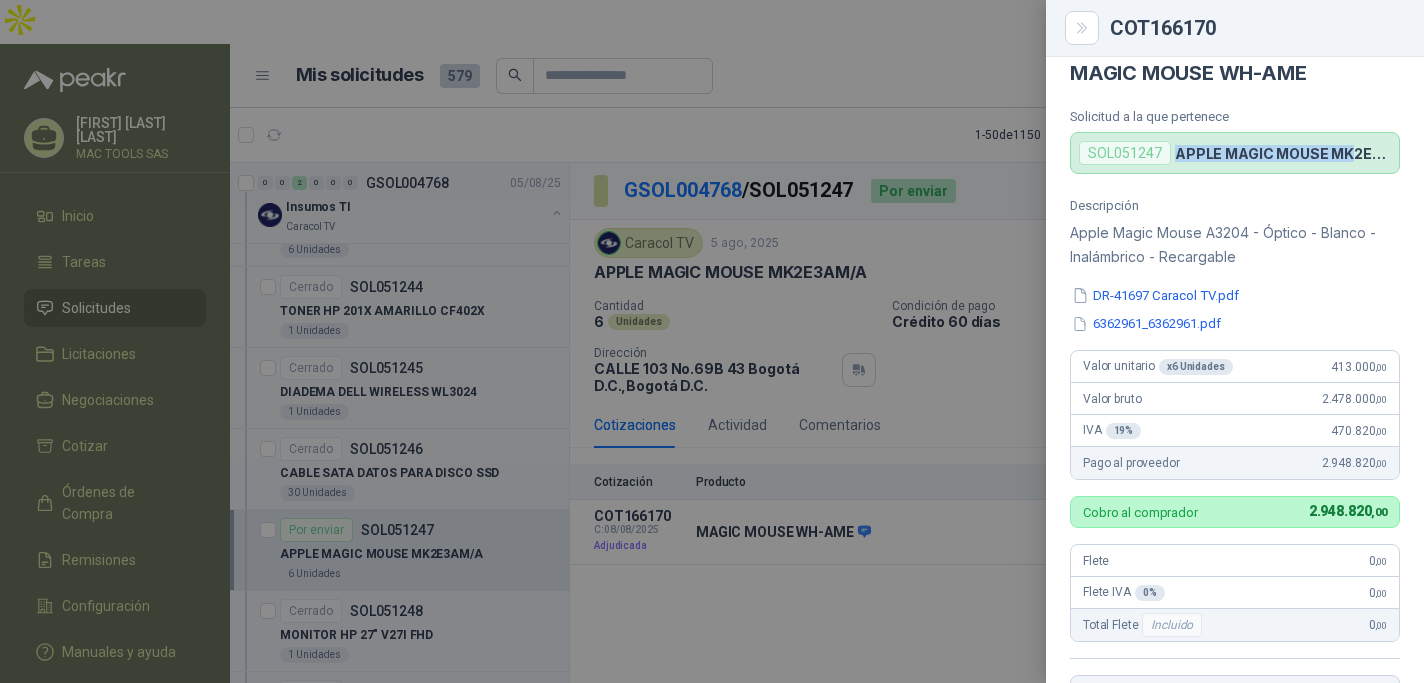 drag, startPoint x: 1177, startPoint y: 148, endPoint x: 1350, endPoint y: 146, distance: 173.01157 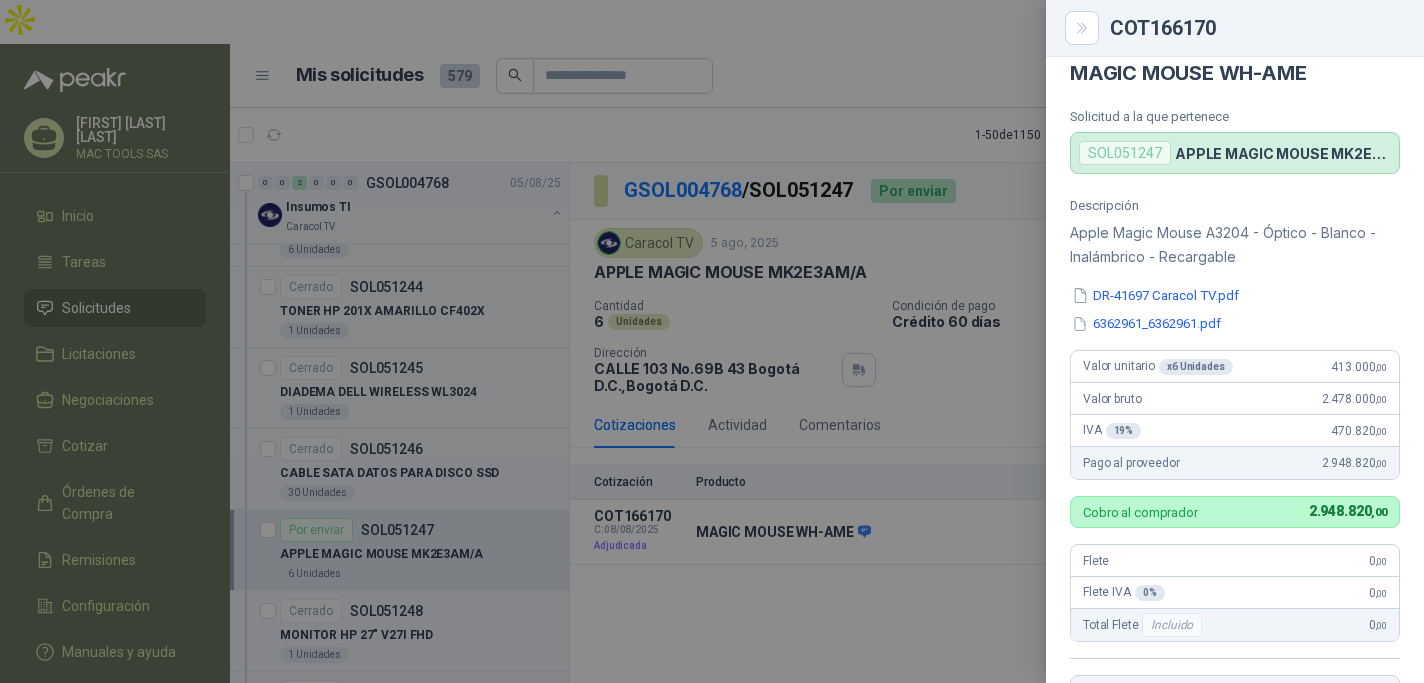 click at bounding box center [712, 341] 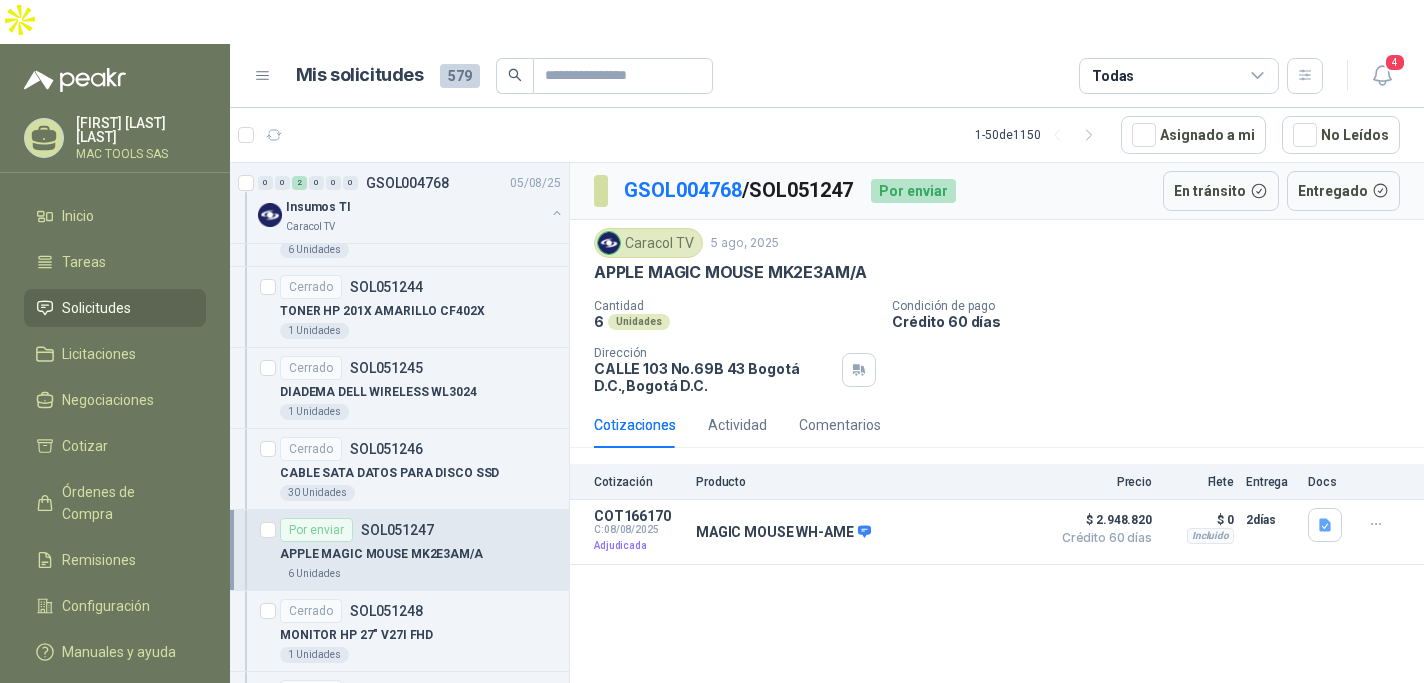 type 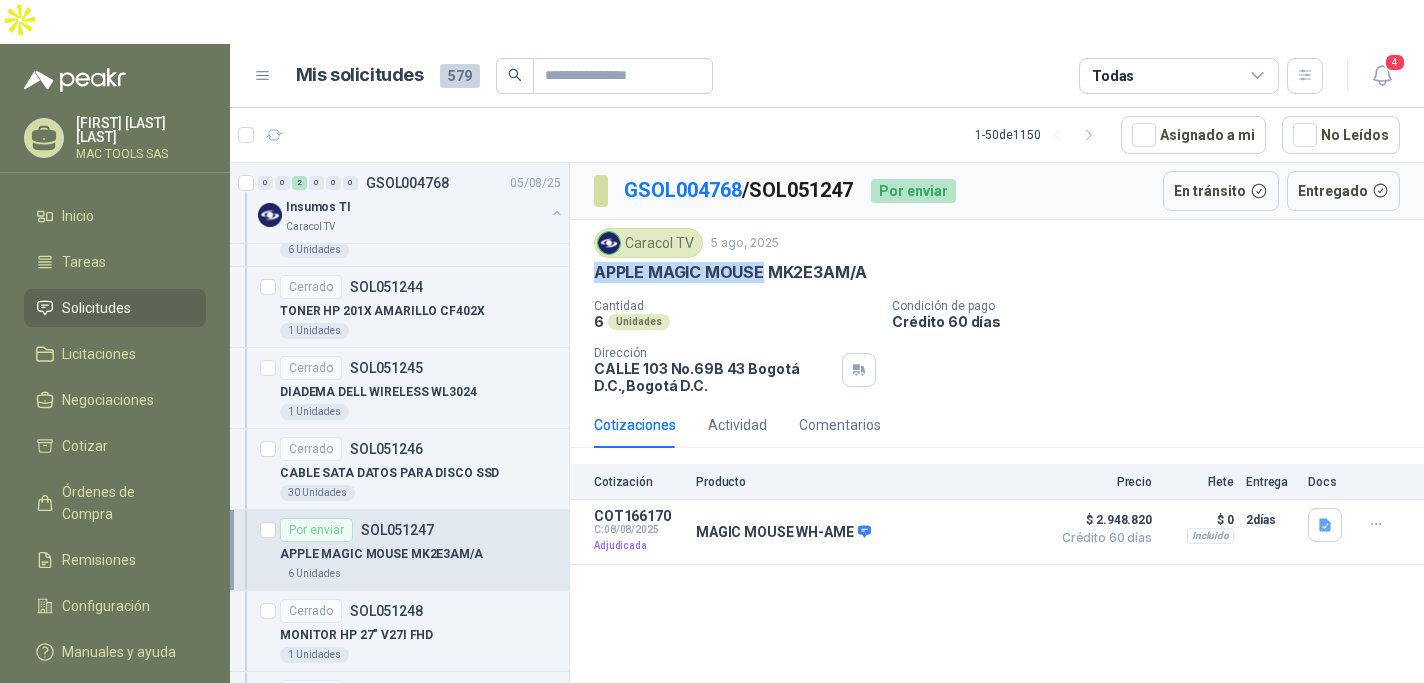 drag, startPoint x: 590, startPoint y: 228, endPoint x: 760, endPoint y: 232, distance: 170.04706 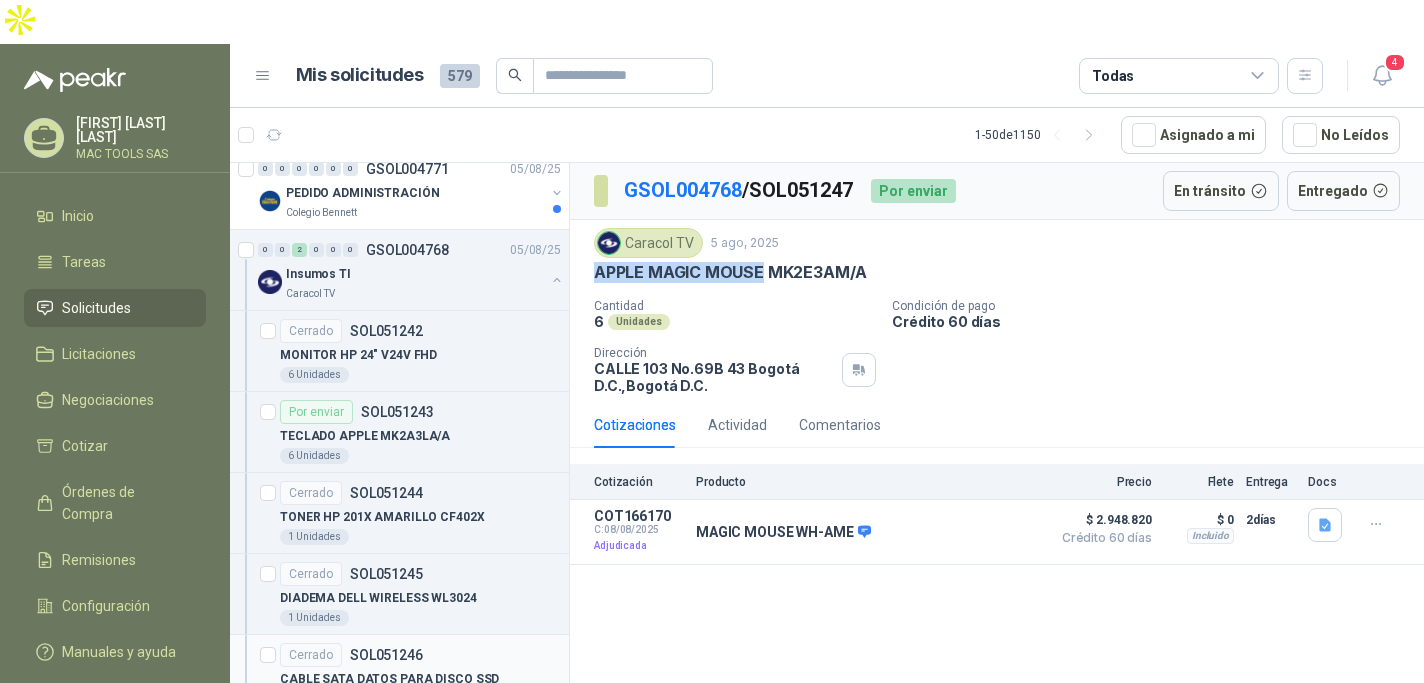 scroll, scrollTop: 0, scrollLeft: 0, axis: both 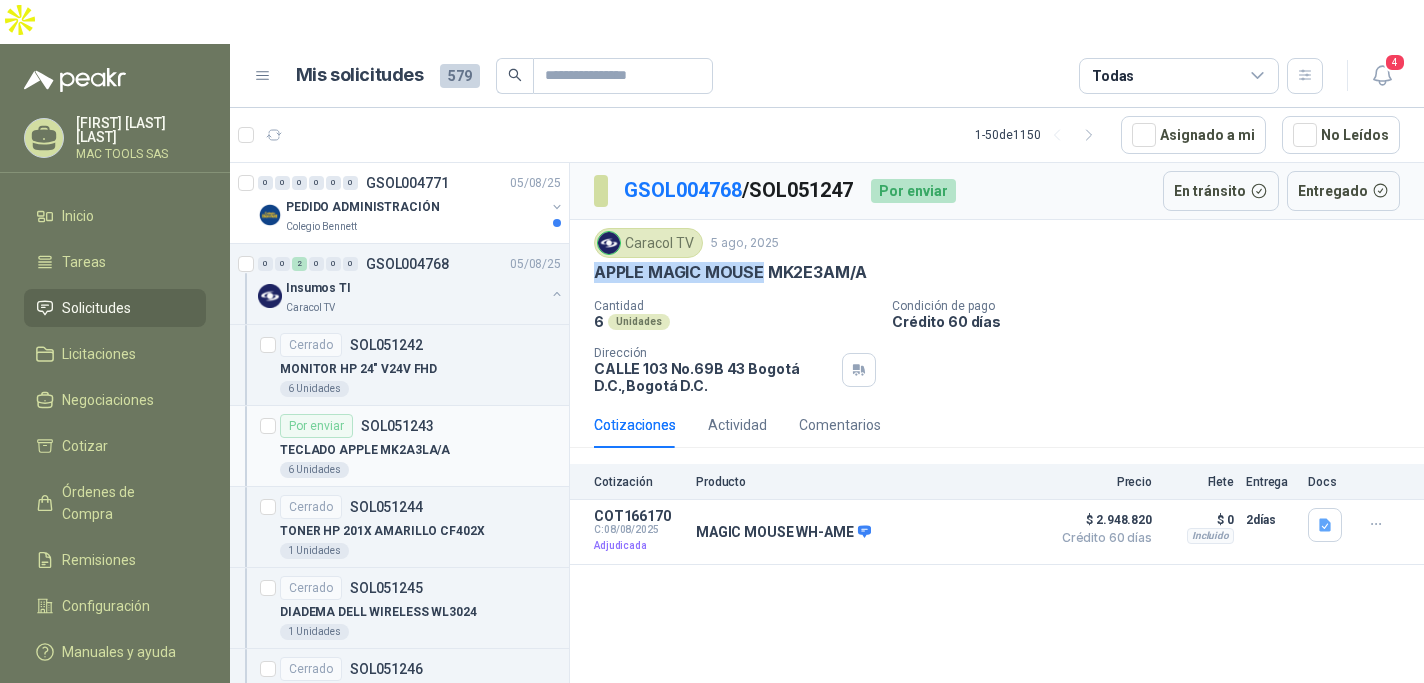 click on "Por enviar" at bounding box center [316, 426] 